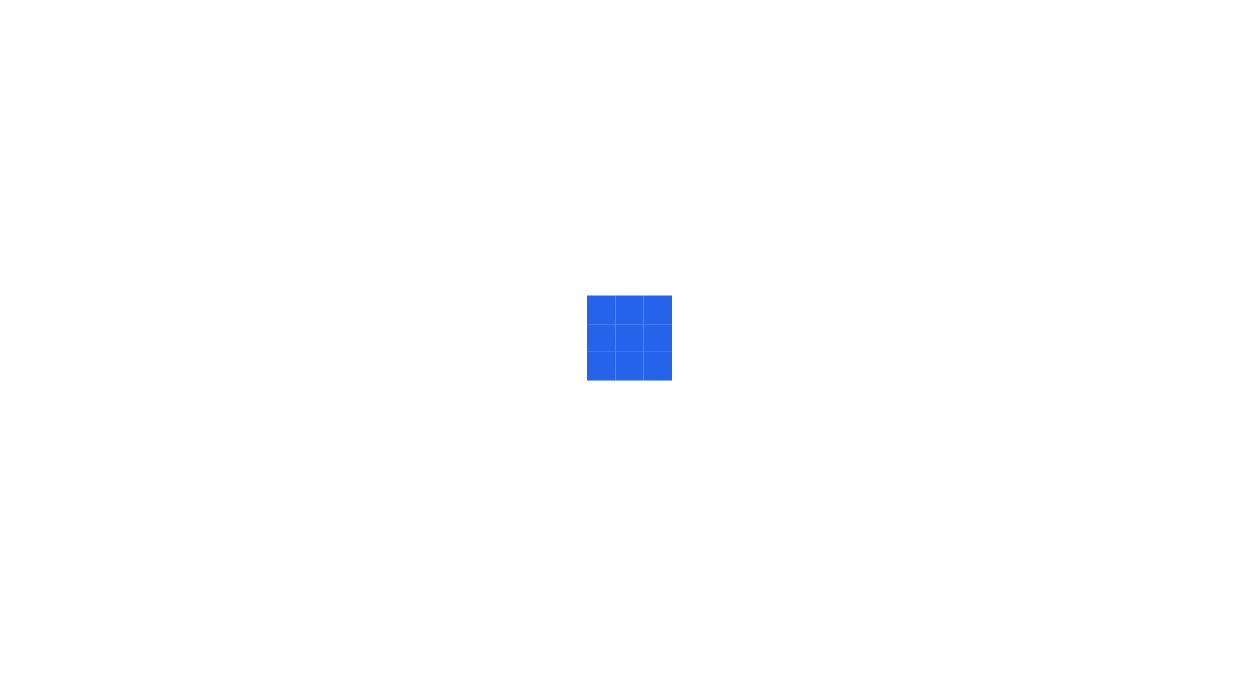 scroll, scrollTop: 0, scrollLeft: 0, axis: both 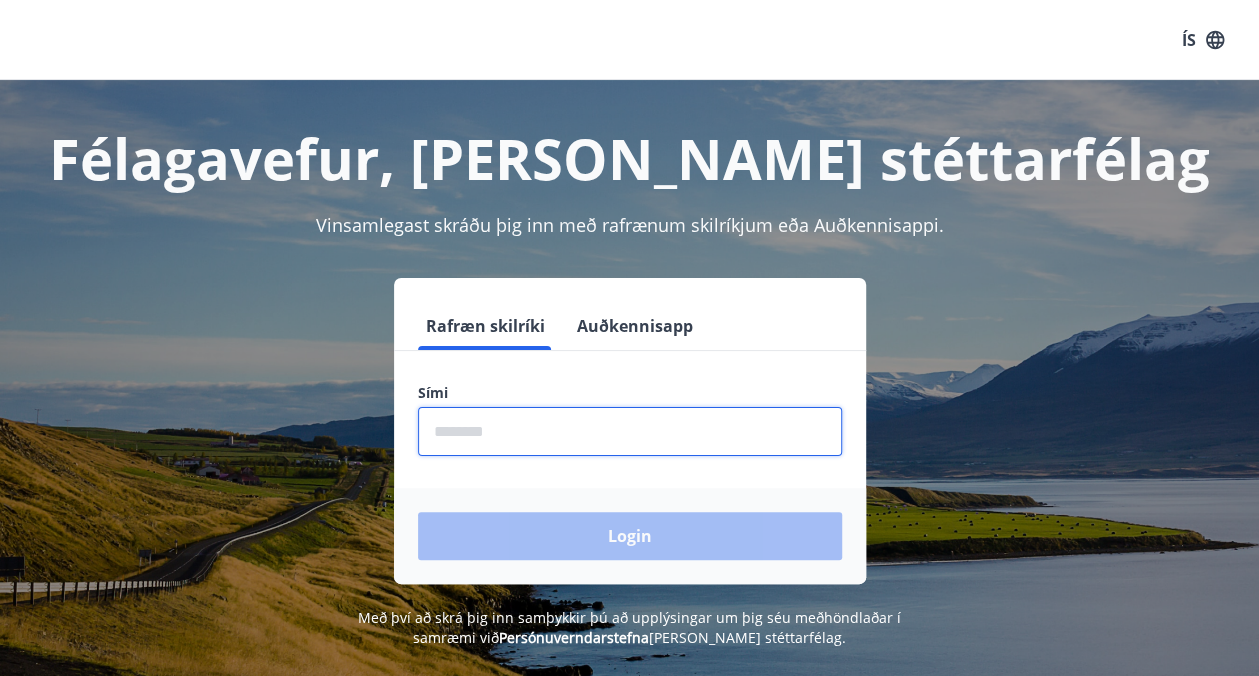 click at bounding box center (630, 431) 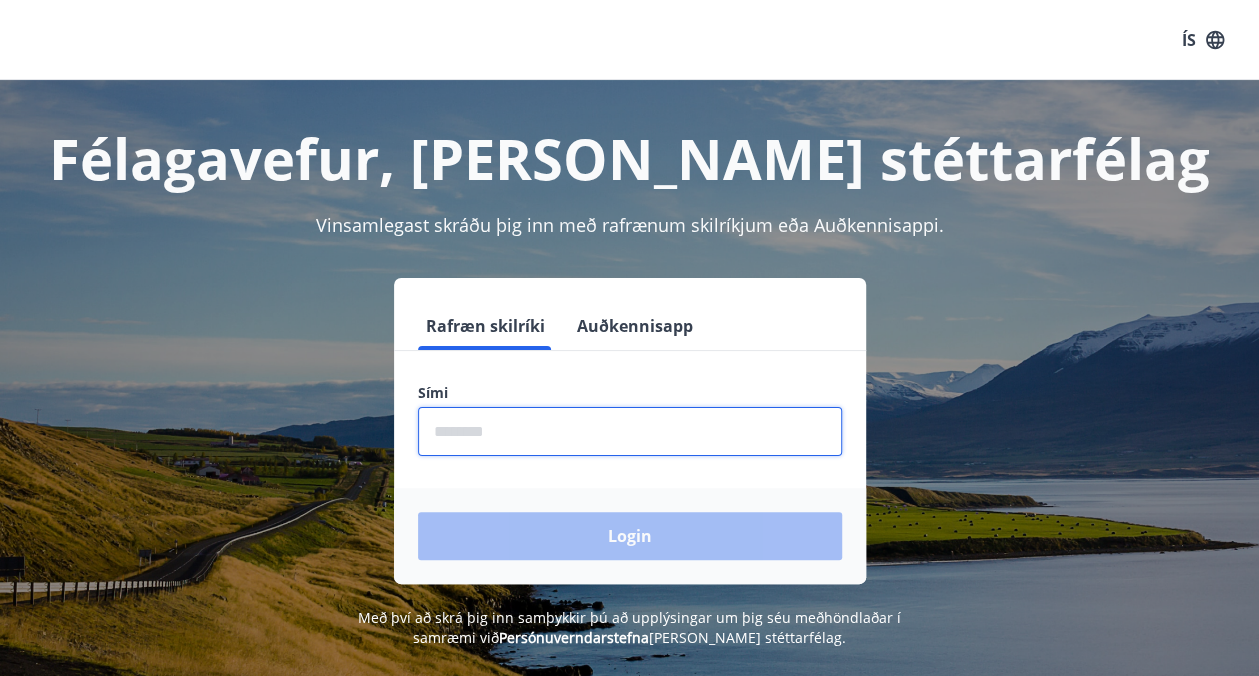 type on "********" 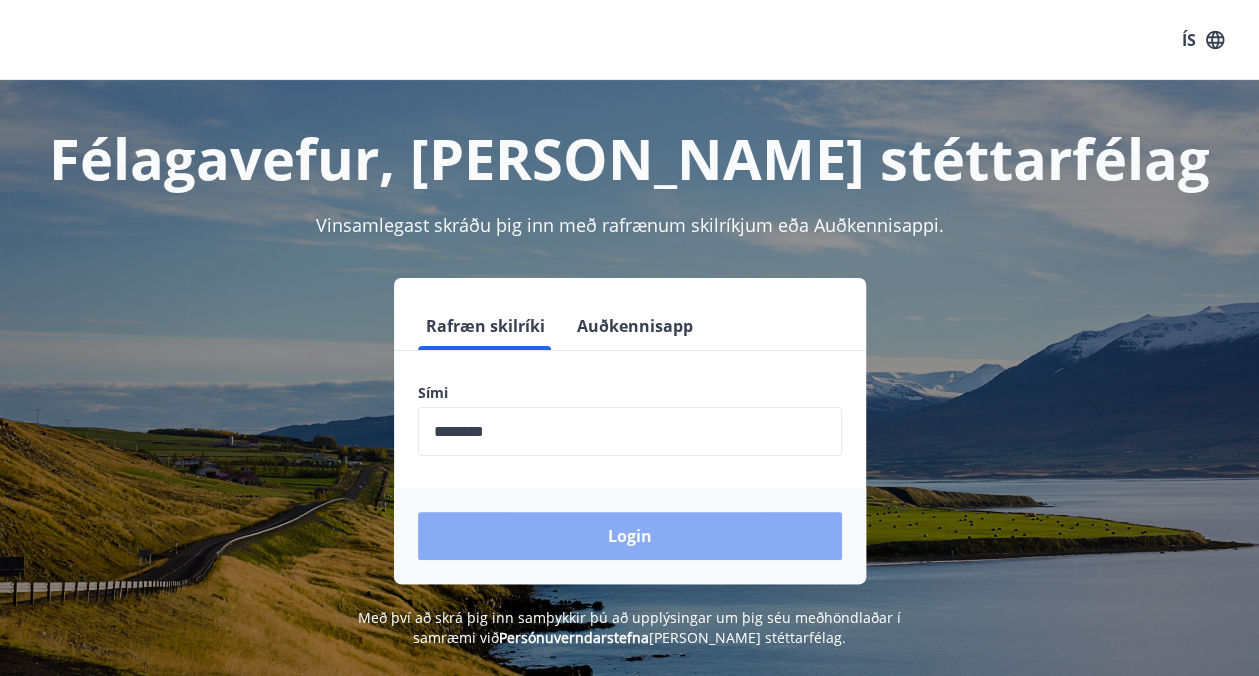 click on "Login" at bounding box center [630, 536] 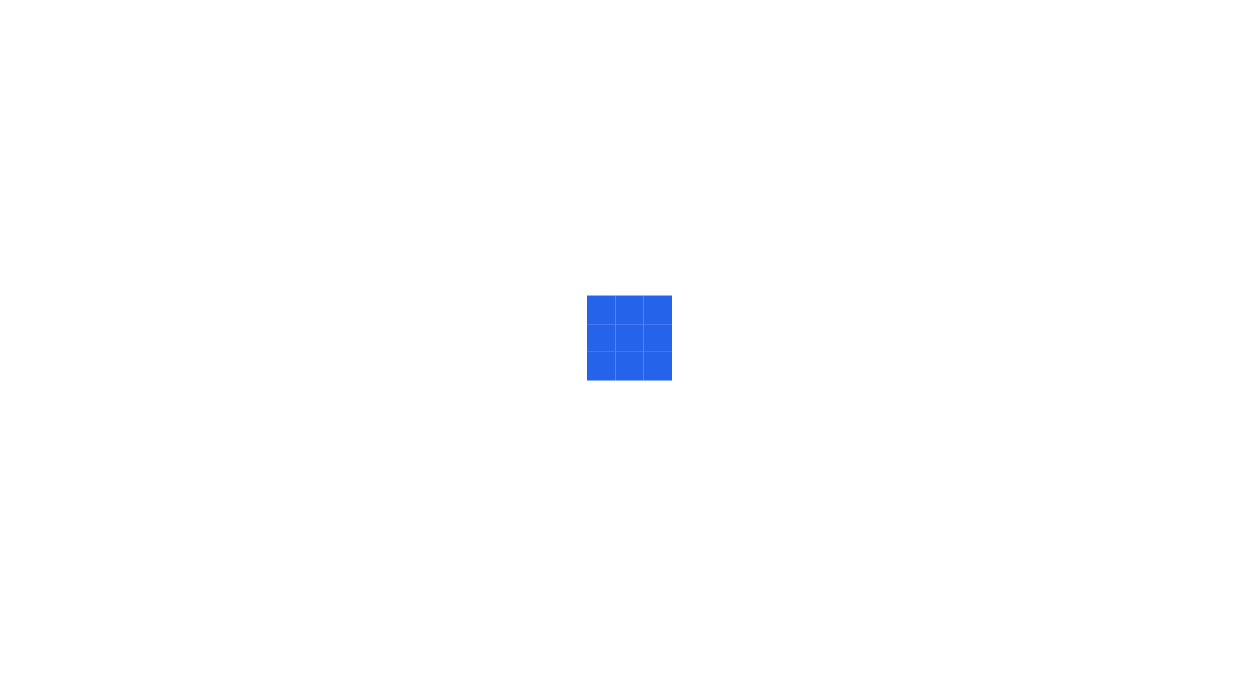 scroll, scrollTop: 0, scrollLeft: 0, axis: both 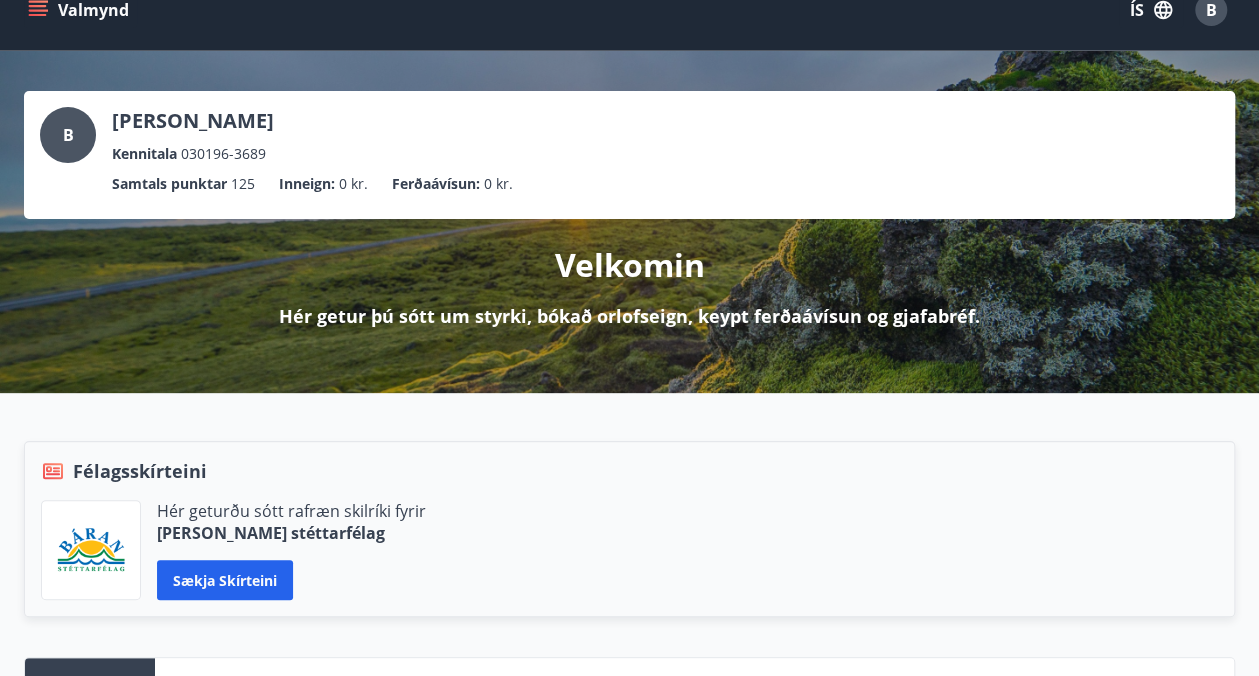 click on "Félagsskírteini Hér geturðu sótt rafræn skilríki fyrir [PERSON_NAME] stéttarfélag Sækja skírteini" at bounding box center (629, 529) 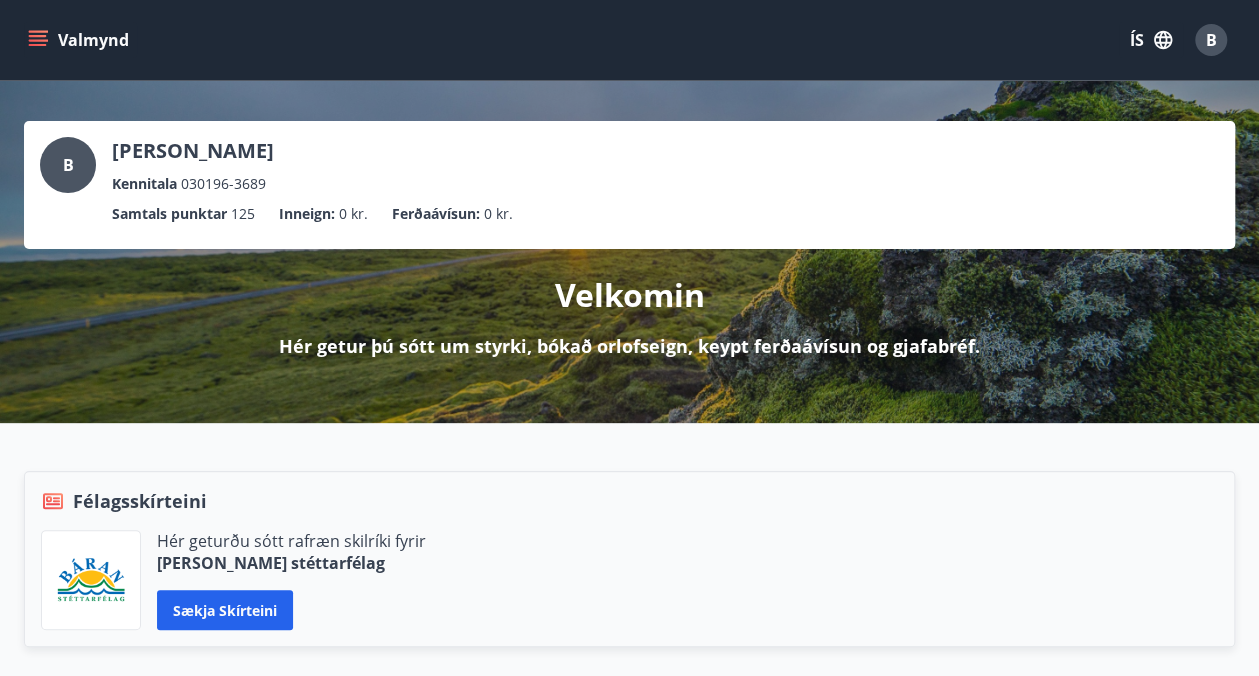 click on "Valmynd" at bounding box center [80, 40] 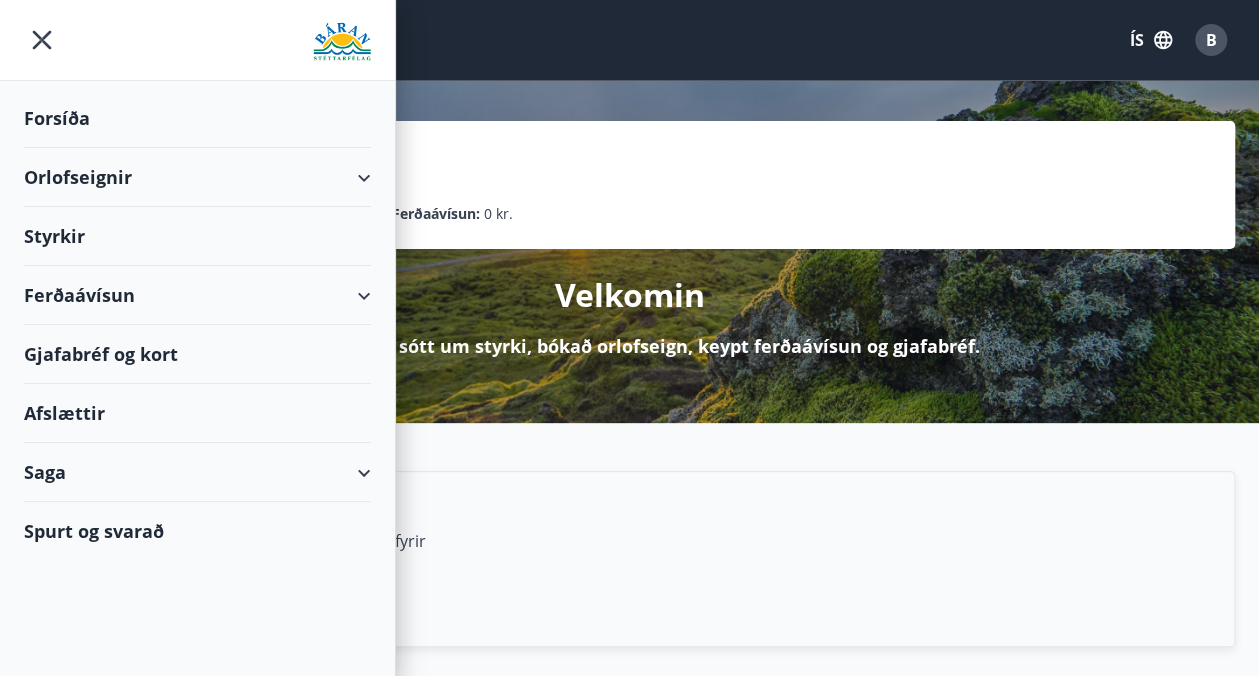click on "Orlofseignir" at bounding box center [197, 177] 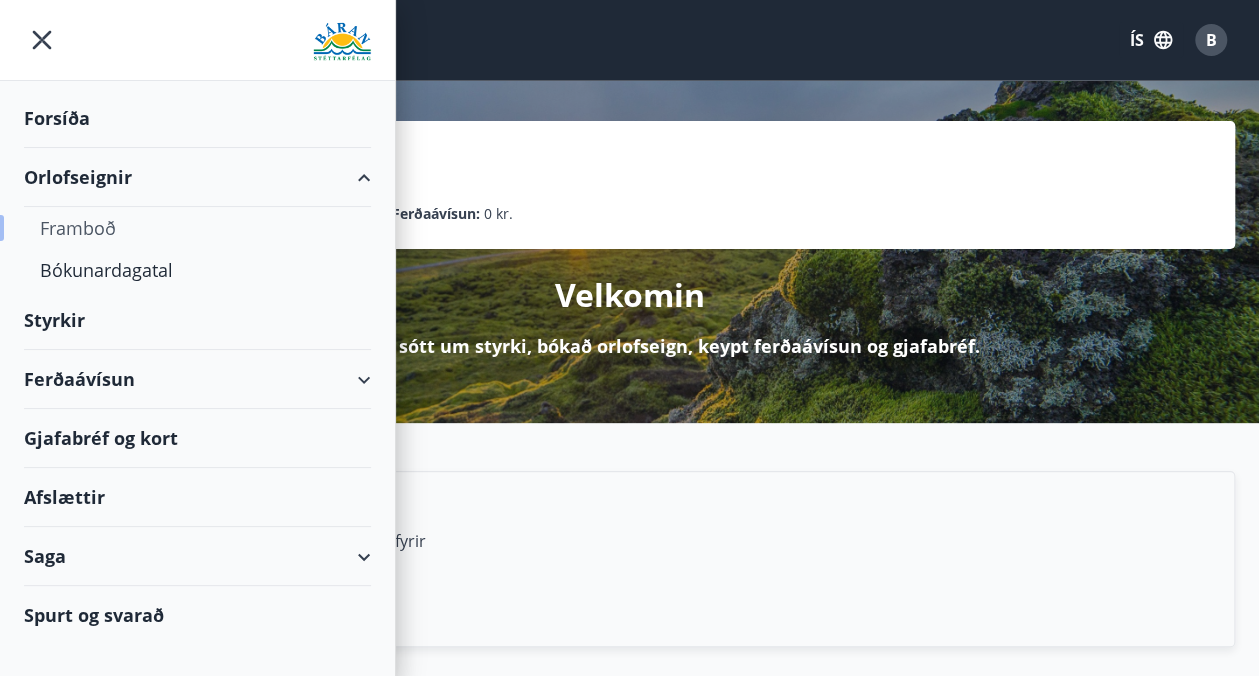 click on "Framboð" at bounding box center [197, 228] 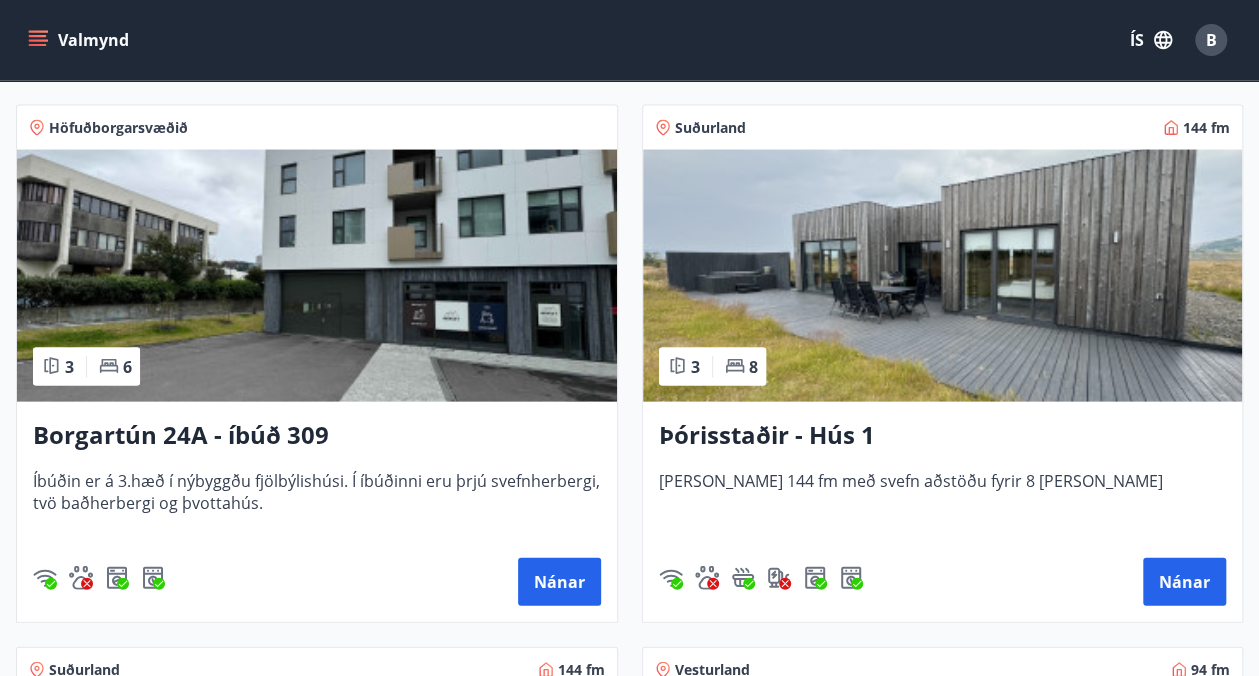 scroll, scrollTop: 1963, scrollLeft: 0, axis: vertical 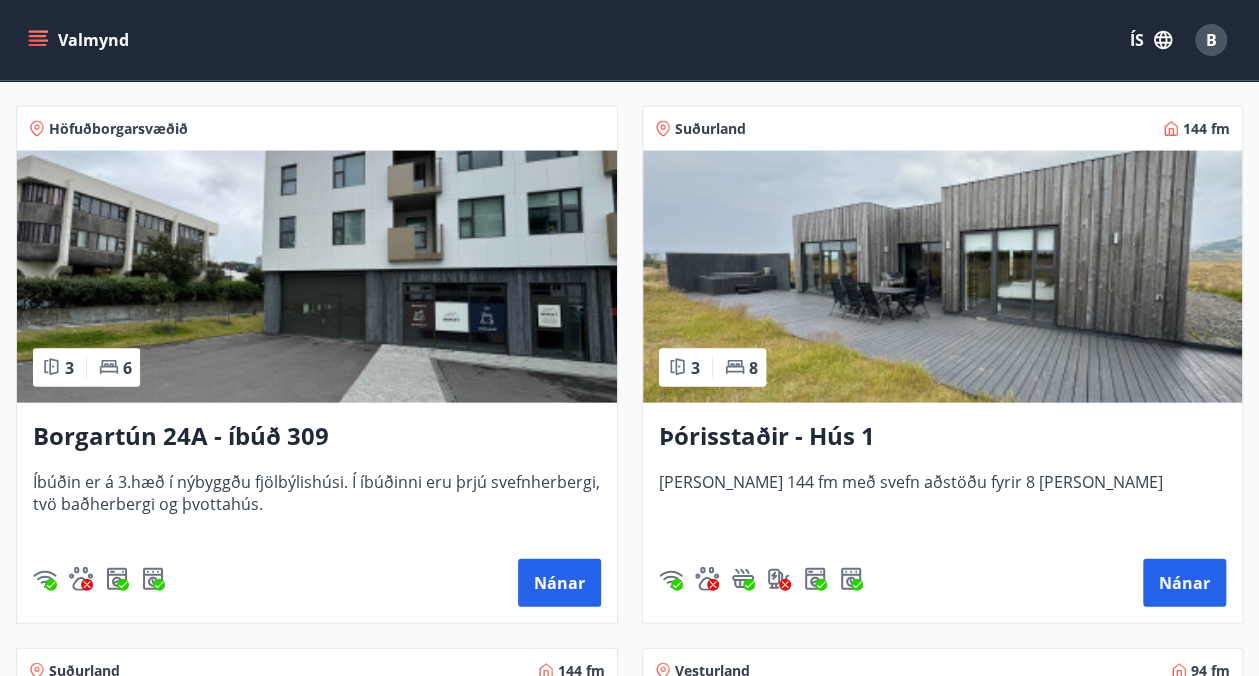 click on "Þórisstaðir -  Hús 1" at bounding box center [943, 437] 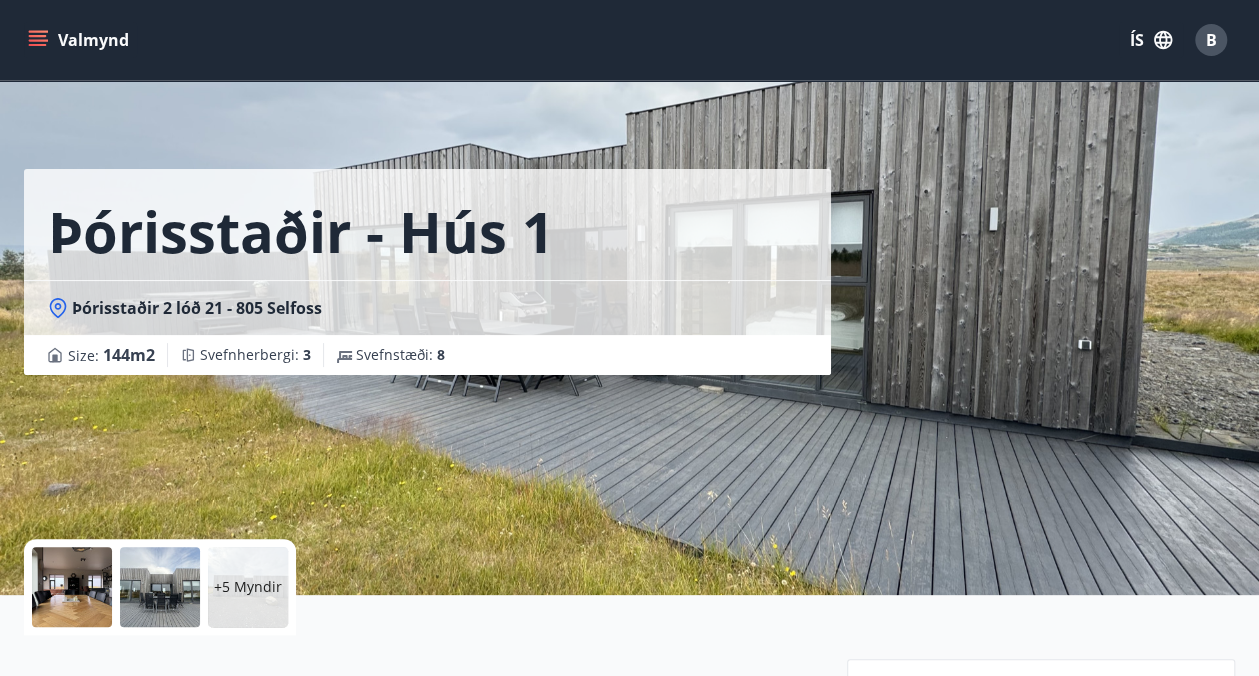 scroll, scrollTop: 7, scrollLeft: 0, axis: vertical 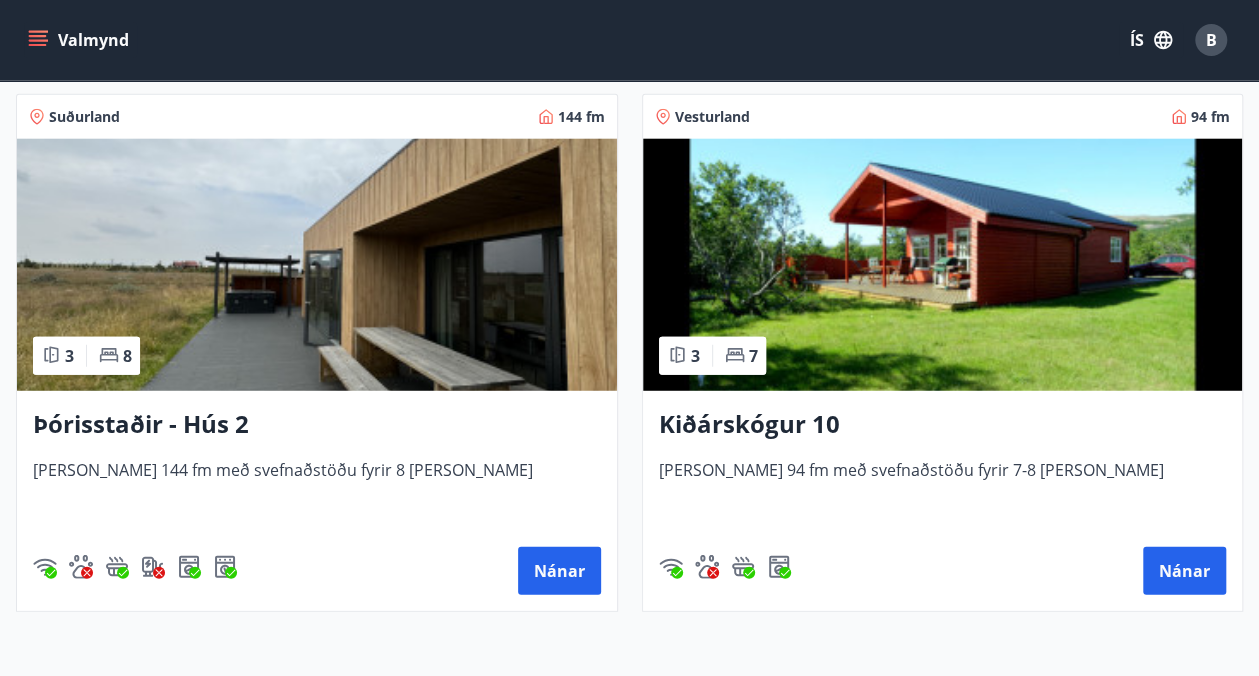click on "Kiðárskógur 10" at bounding box center (943, 425) 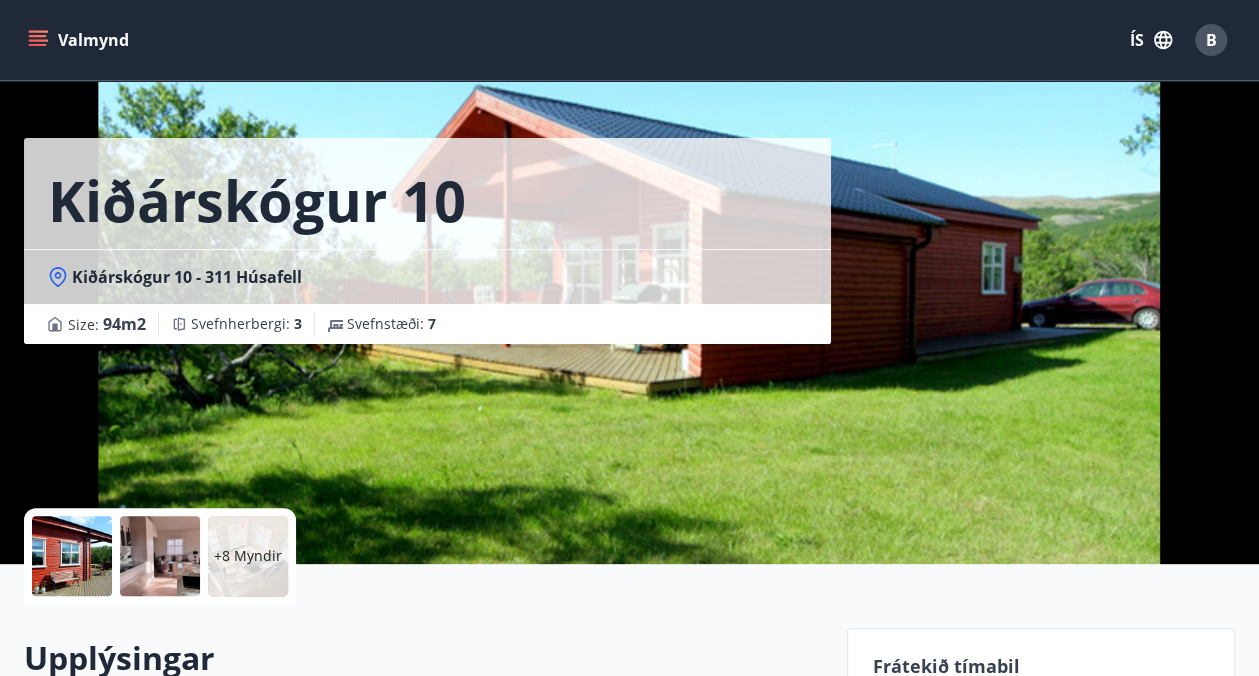 scroll, scrollTop: 41, scrollLeft: 0, axis: vertical 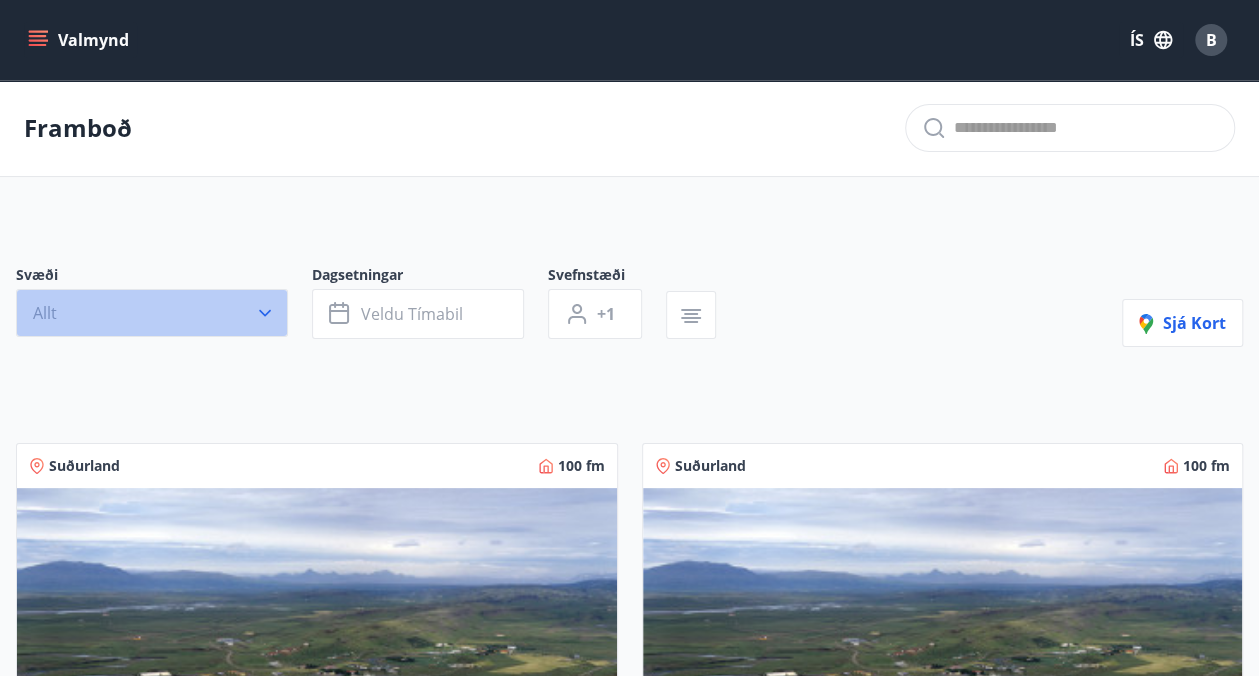 click 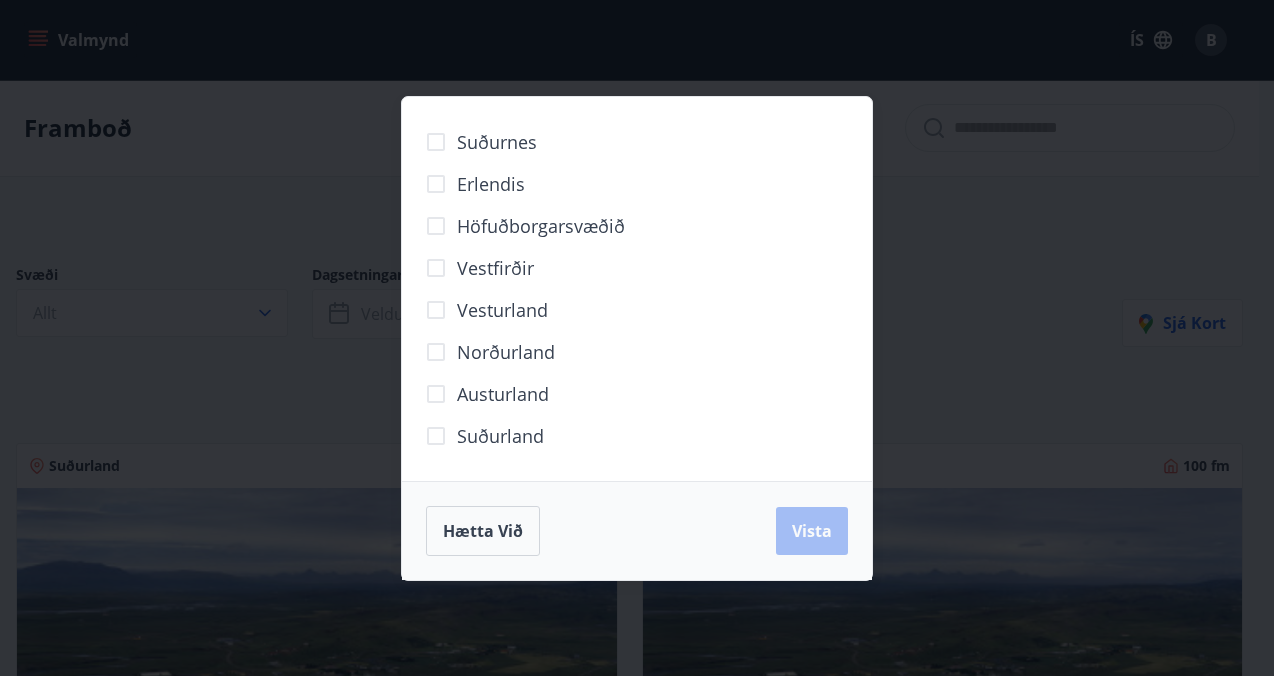 click on "Austurland" at bounding box center [503, 394] 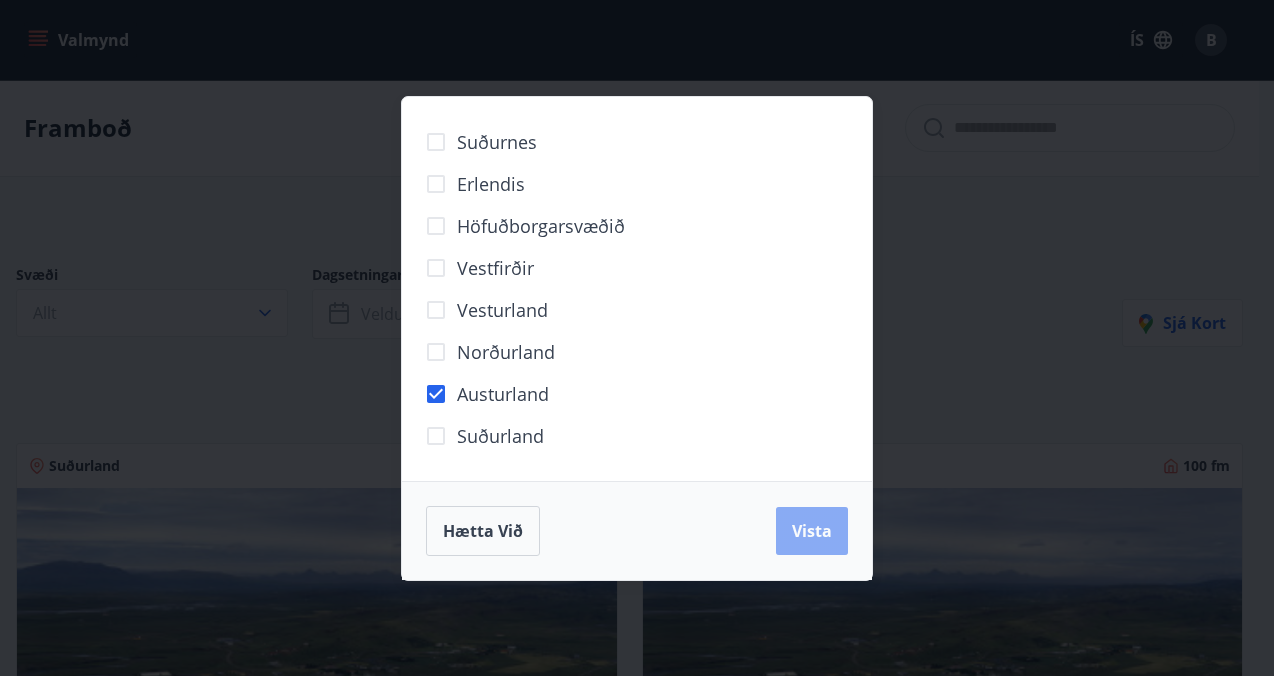 click on "Vista" at bounding box center [812, 531] 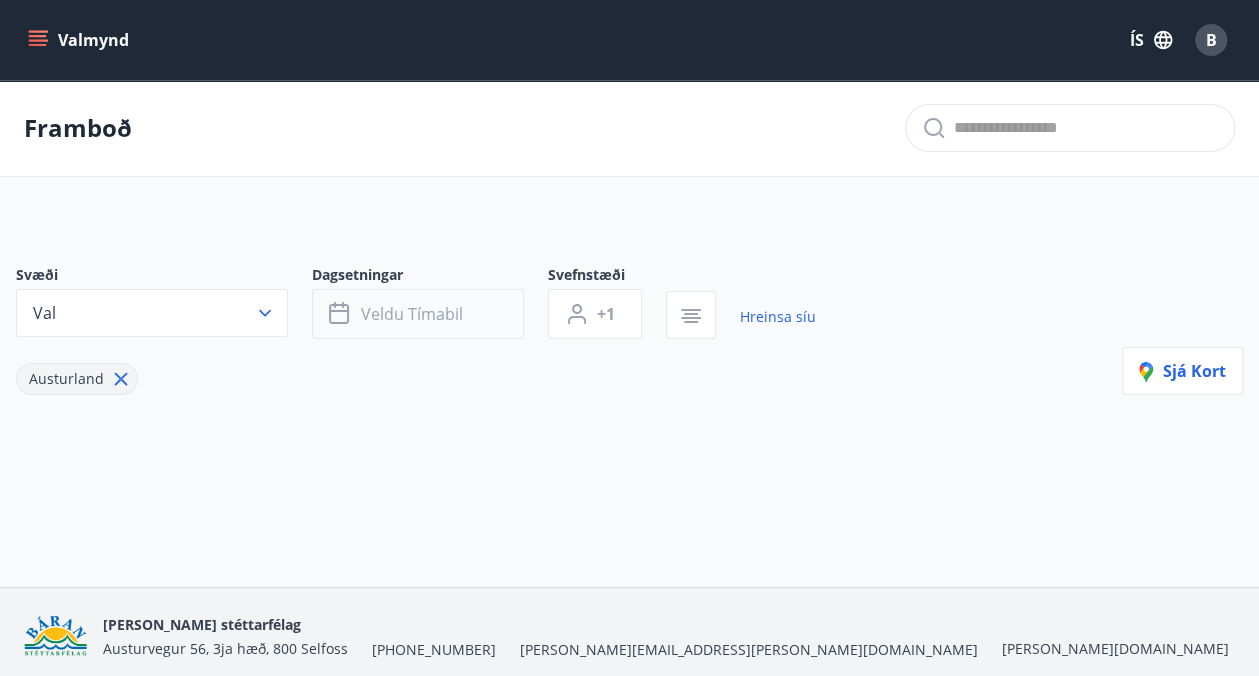 click on "Veldu tímabil" at bounding box center (418, 314) 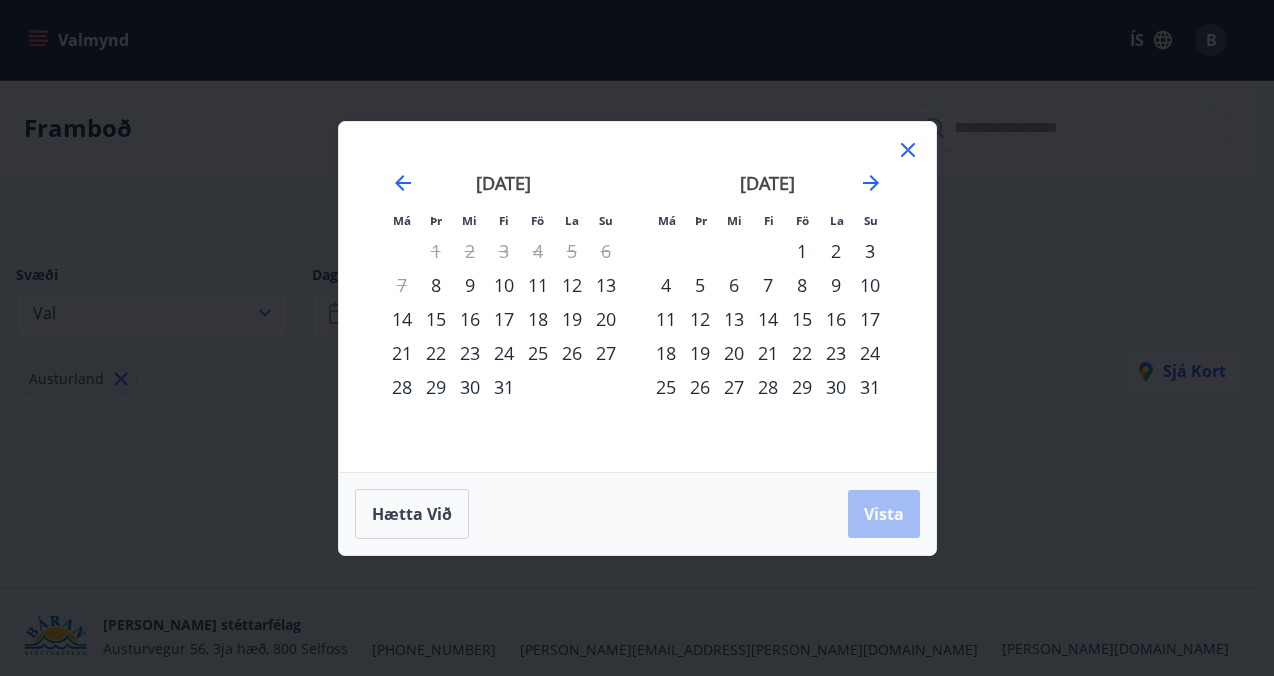 click on "14" at bounding box center (402, 319) 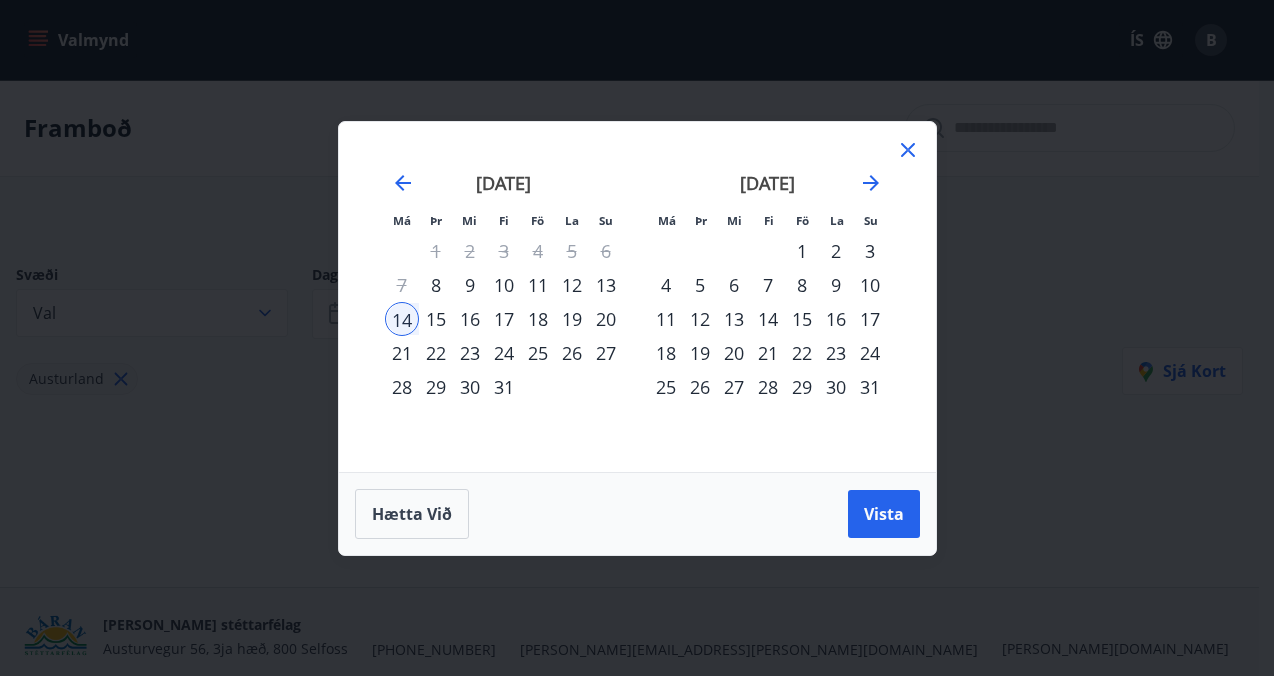 click on "17" at bounding box center [504, 319] 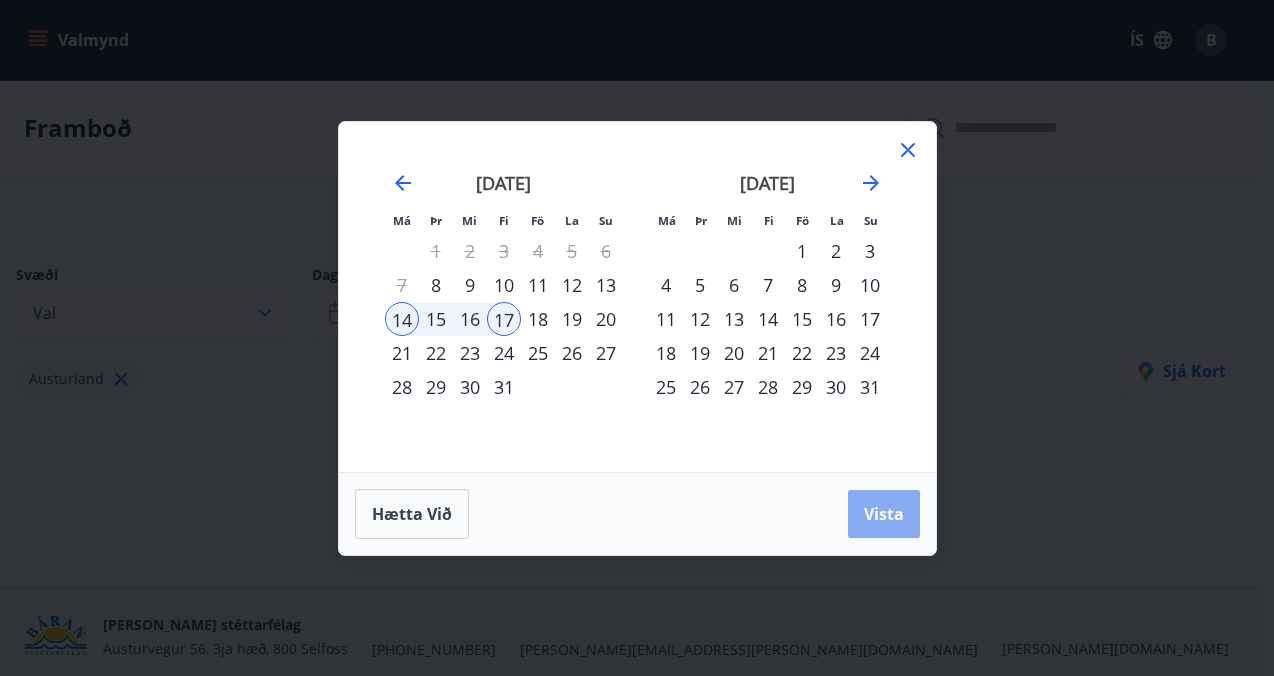 click on "Vista" at bounding box center (884, 514) 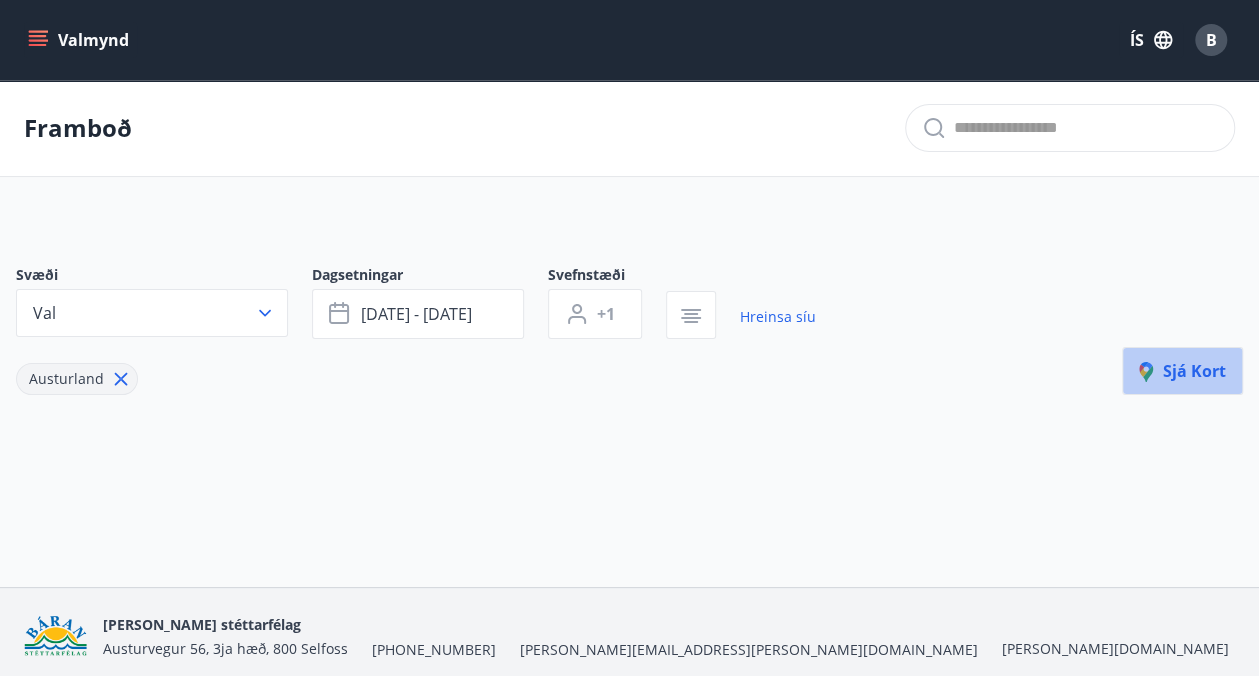 click on "Sjá kort" at bounding box center (1182, 371) 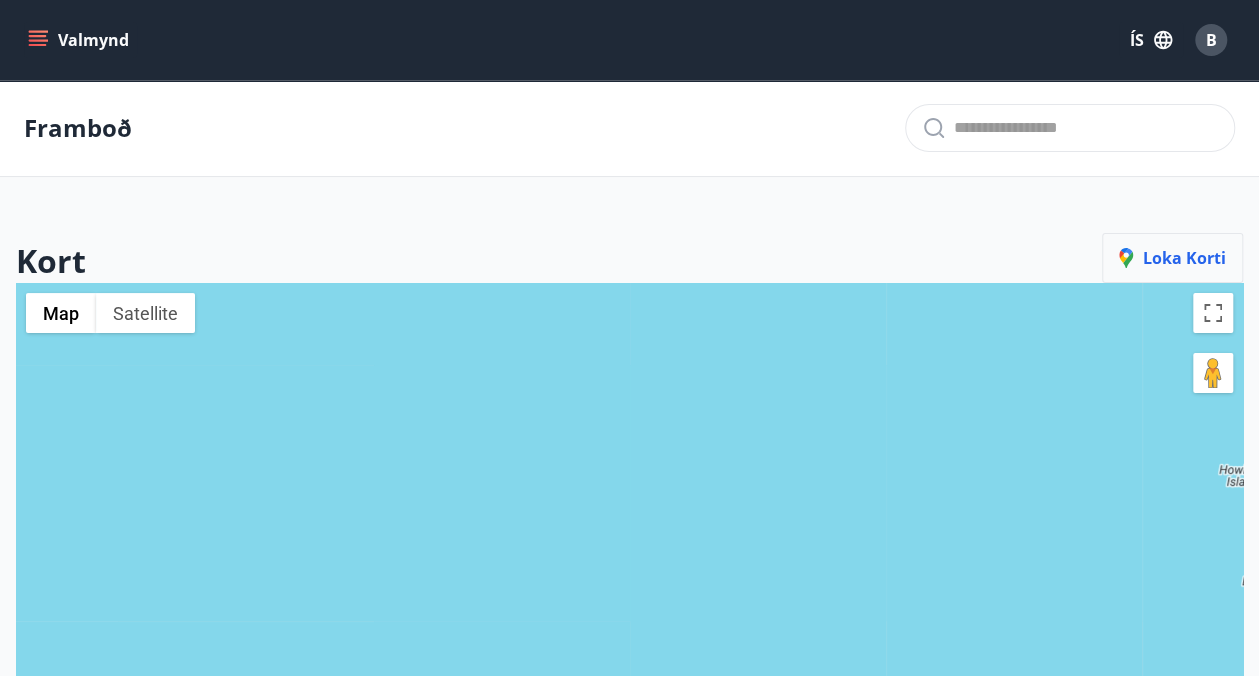 click on "Loka korti" at bounding box center (1172, 258) 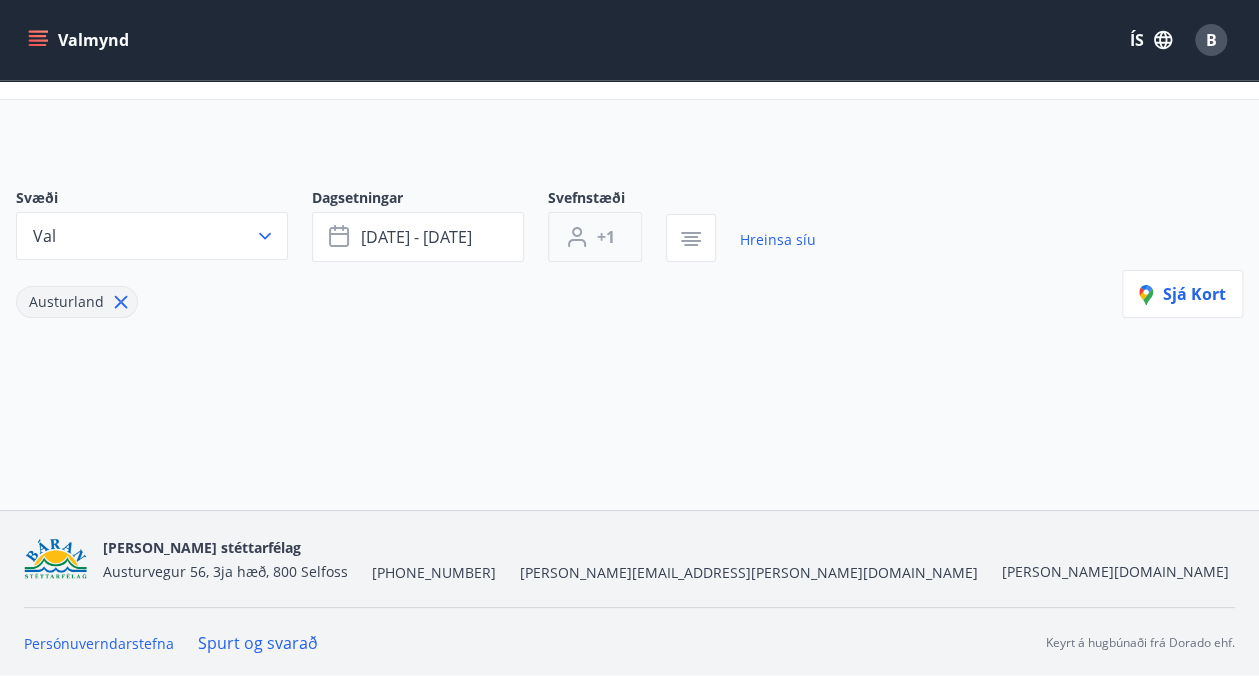 scroll, scrollTop: 0, scrollLeft: 0, axis: both 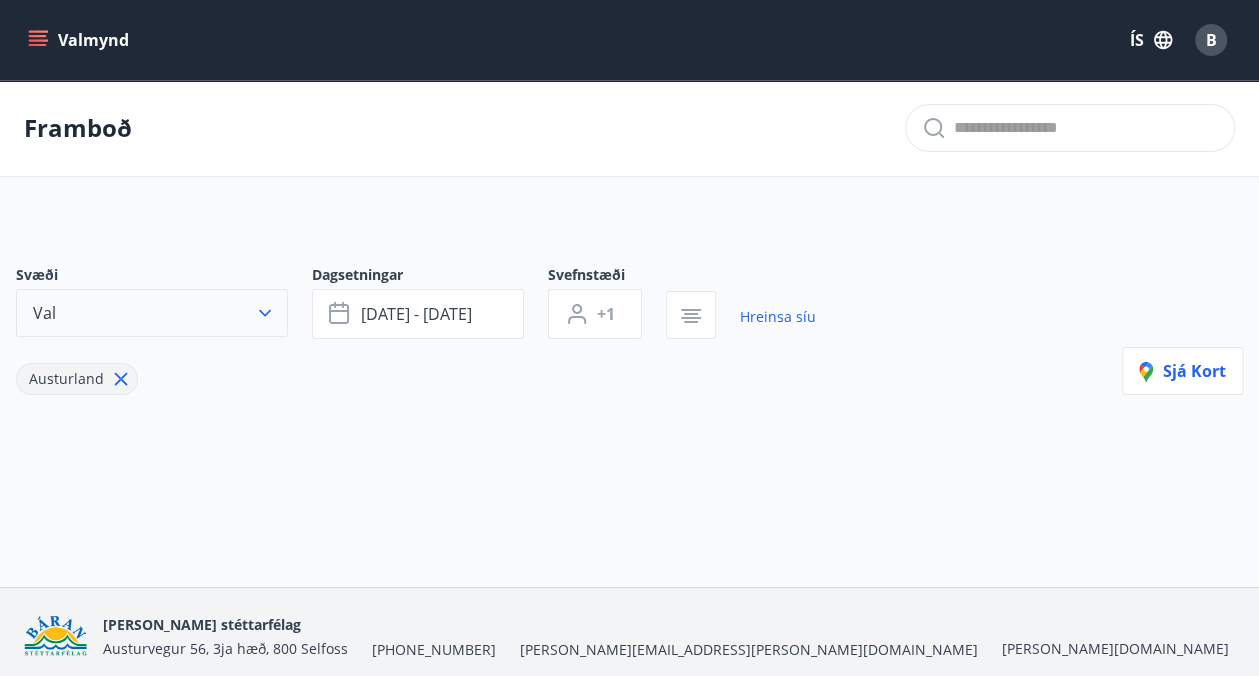 click on "Val" at bounding box center (152, 313) 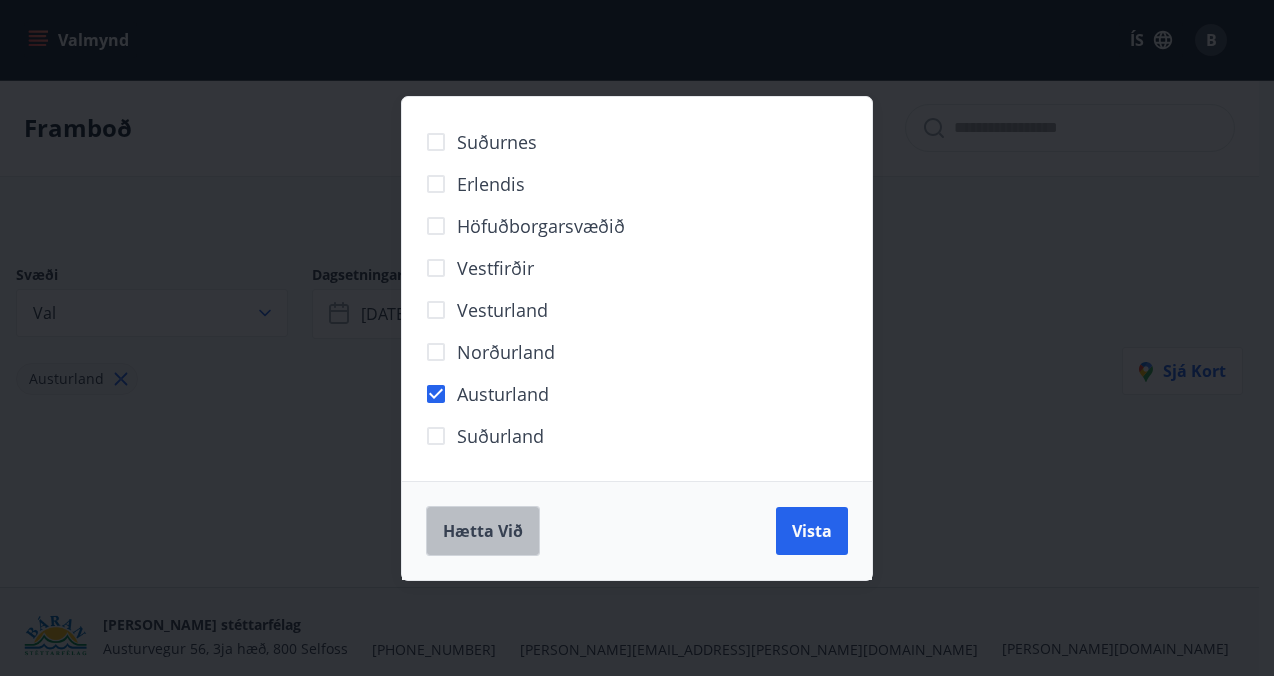 click on "Hætta við" at bounding box center [483, 531] 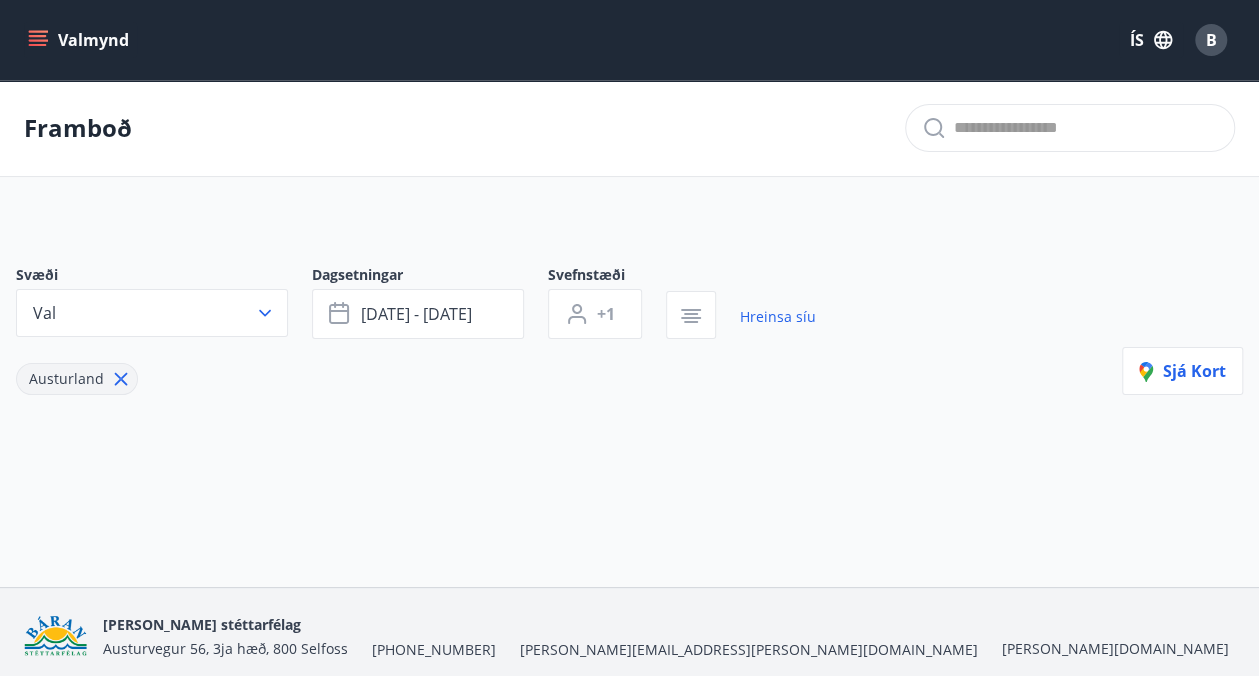 scroll, scrollTop: 18, scrollLeft: 0, axis: vertical 